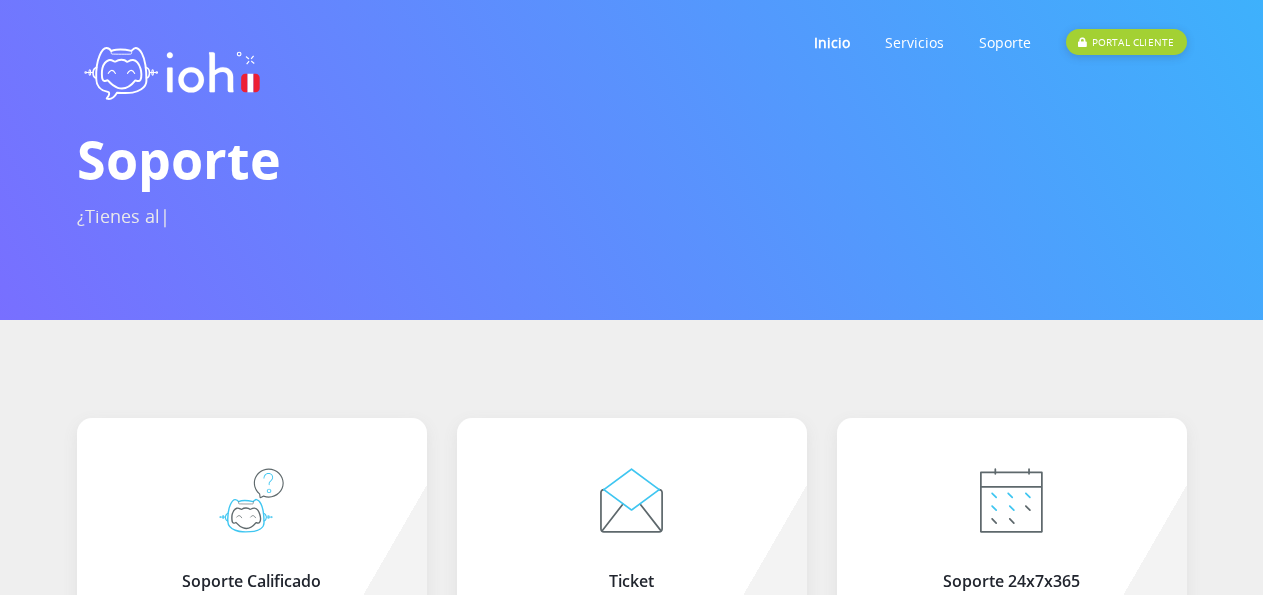scroll, scrollTop: 0, scrollLeft: 0, axis: both 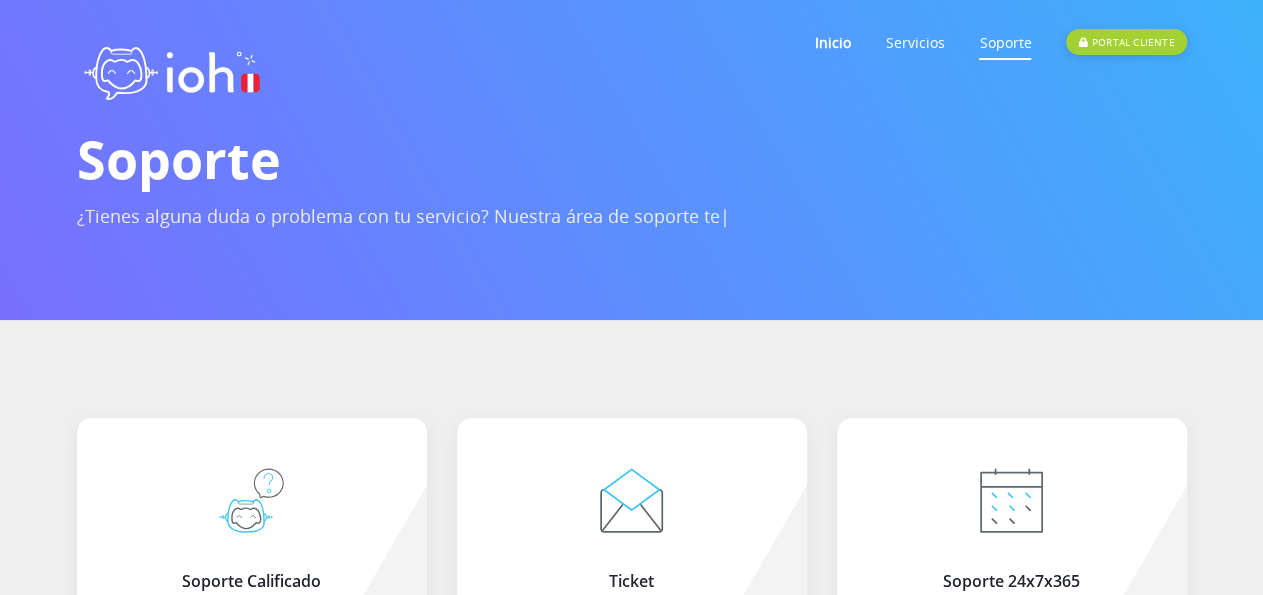click on "Soporte" at bounding box center [1005, 42] 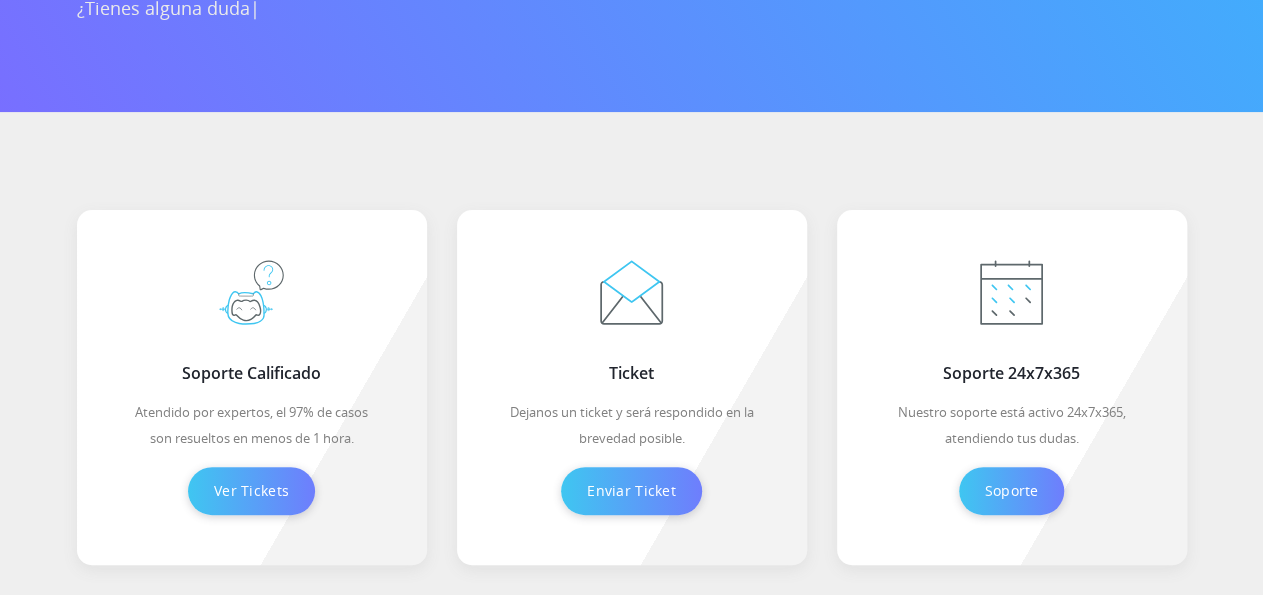 scroll, scrollTop: 312, scrollLeft: 0, axis: vertical 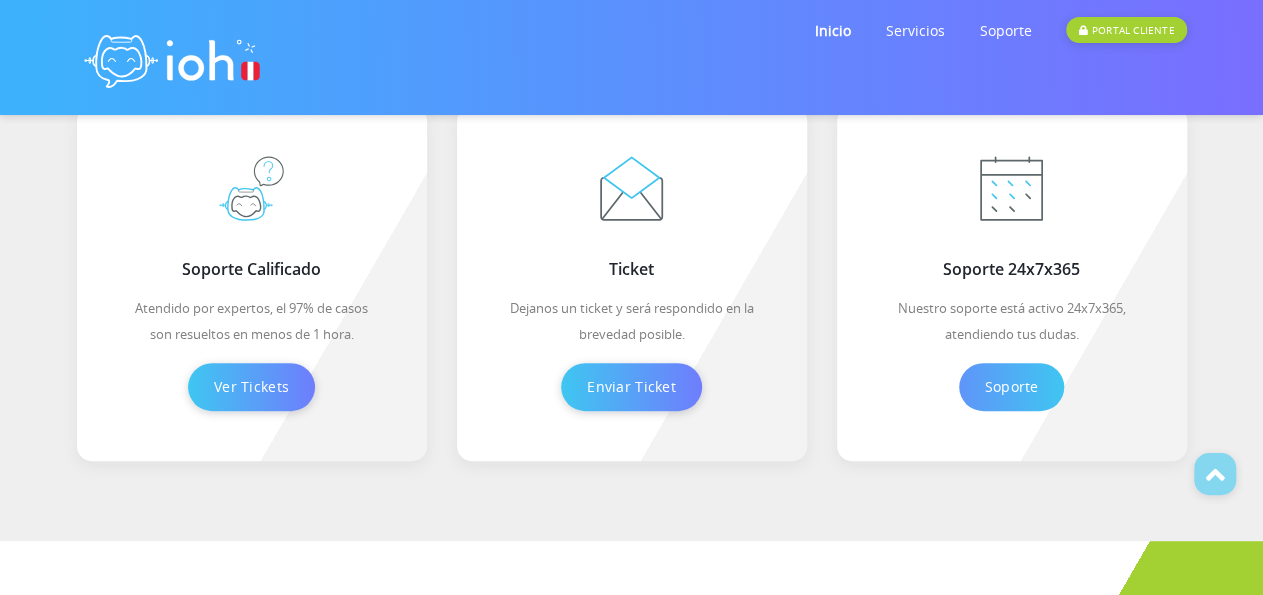 click on "Soporte" at bounding box center [1012, 387] 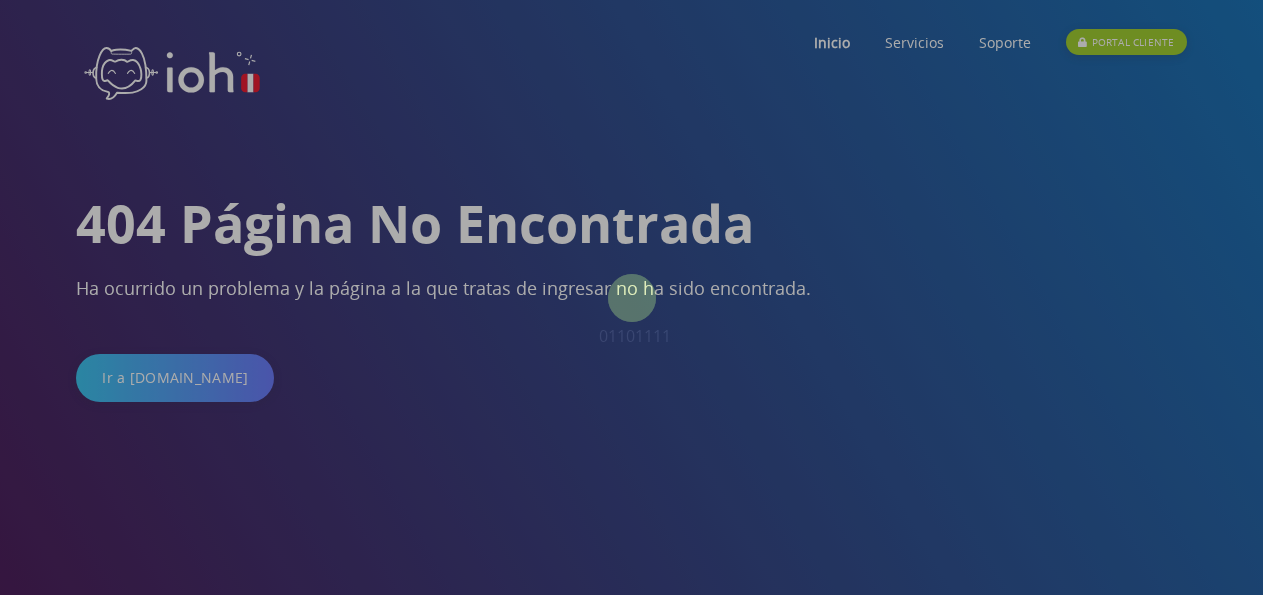 scroll, scrollTop: 0, scrollLeft: 0, axis: both 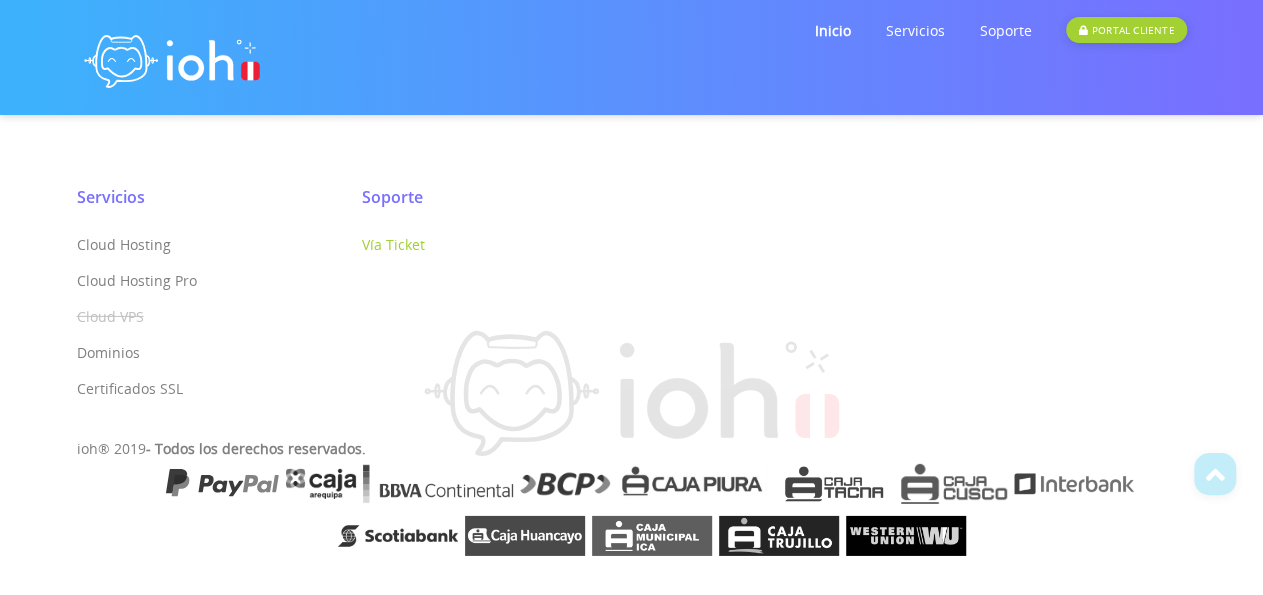 click on "Vía Ticket" at bounding box center [393, 244] 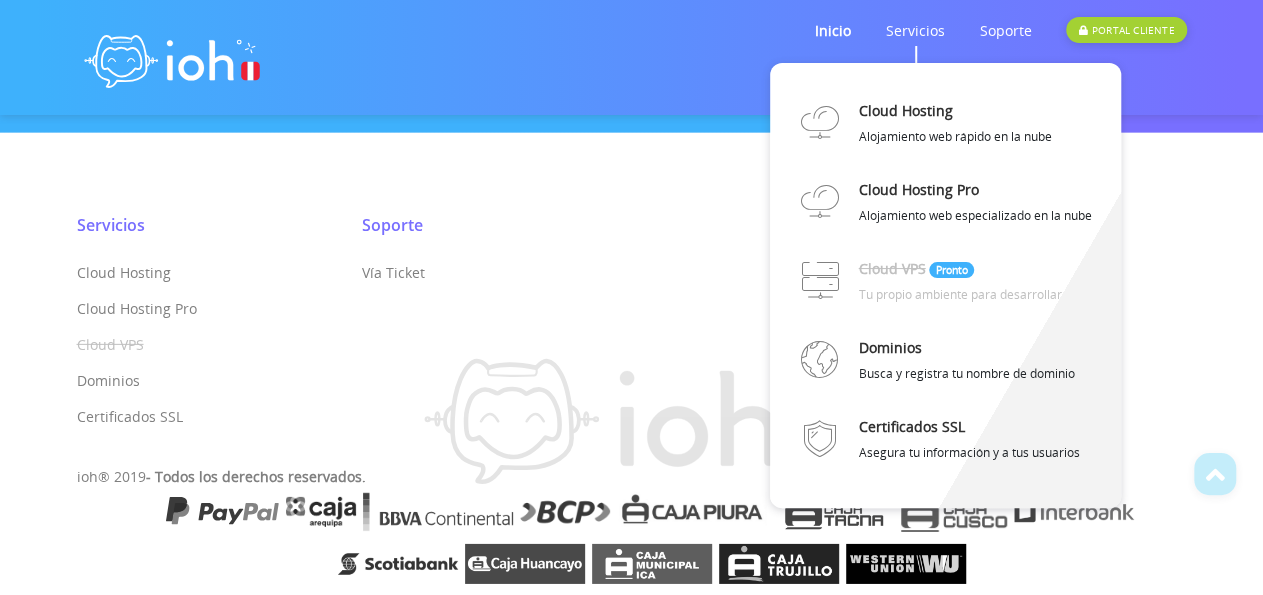 scroll, scrollTop: 2913, scrollLeft: 0, axis: vertical 